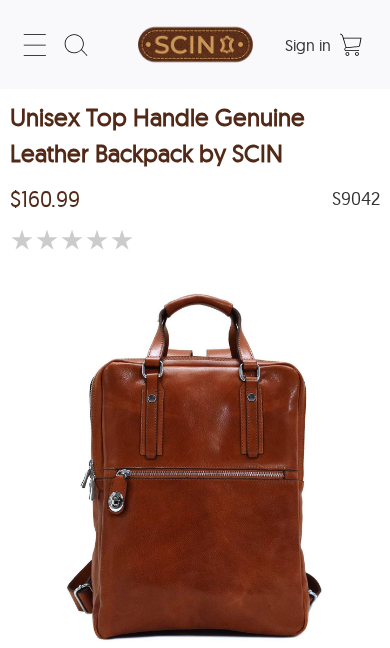 click at bounding box center (26, 834) 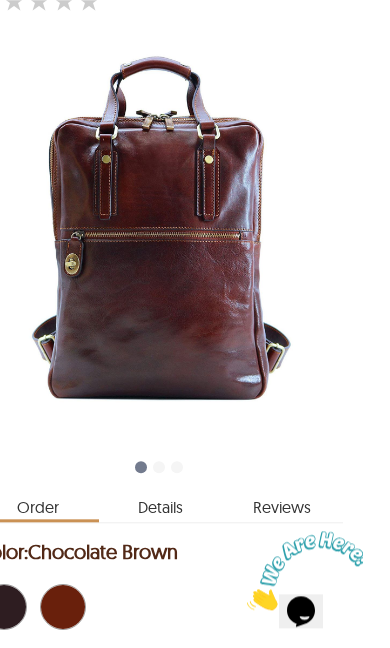 scroll, scrollTop: 0, scrollLeft: 0, axis: both 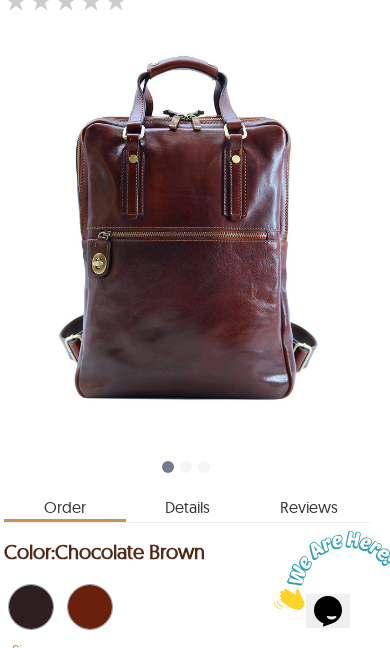 click at bounding box center [168, 467] 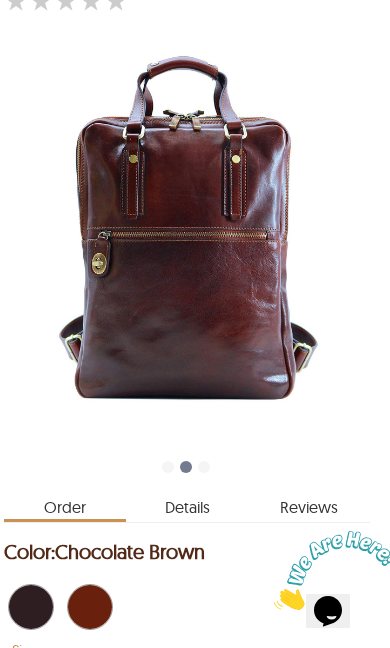 click at bounding box center [204, 467] 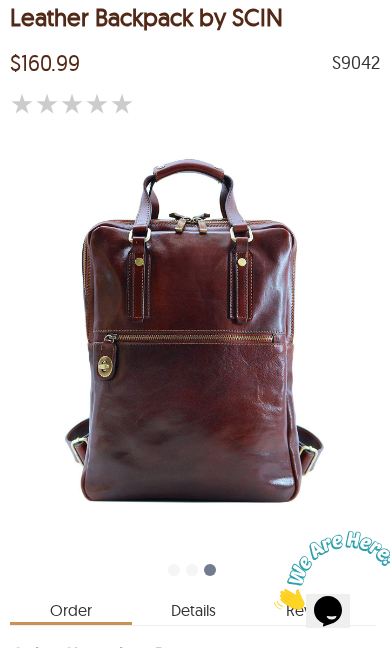 scroll, scrollTop: 0, scrollLeft: 0, axis: both 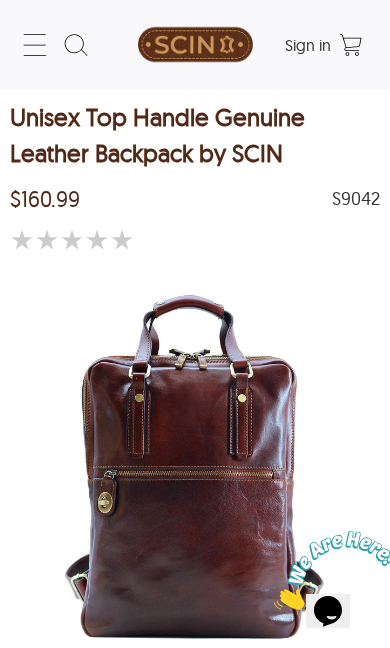 click 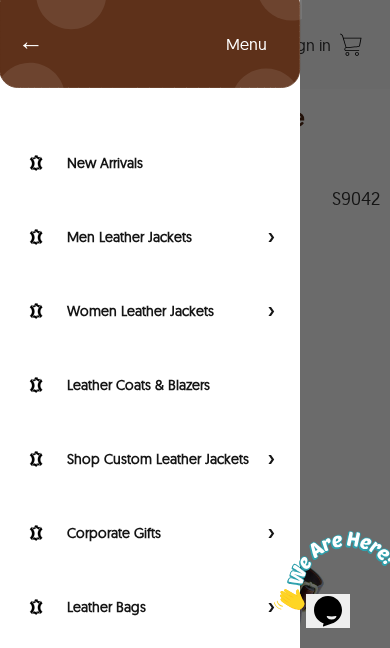 click on "Men Leather Jackets" at bounding box center (162, 237) 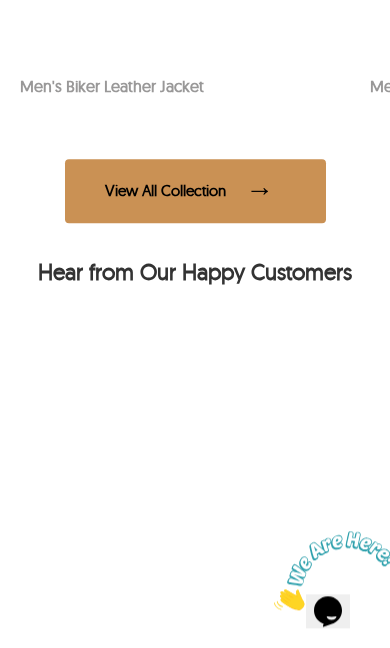 scroll, scrollTop: 1643, scrollLeft: 0, axis: vertical 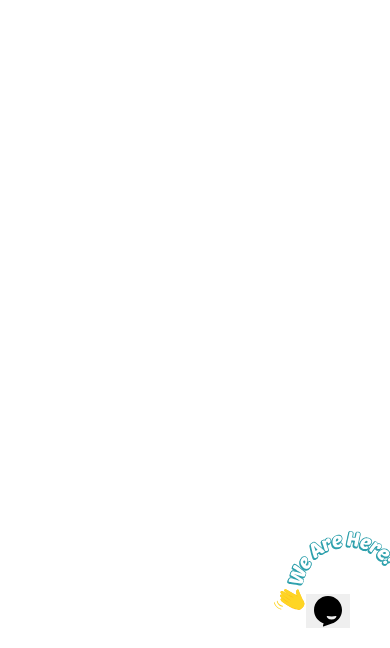 click on "View All Collection" at bounding box center [195, -288] 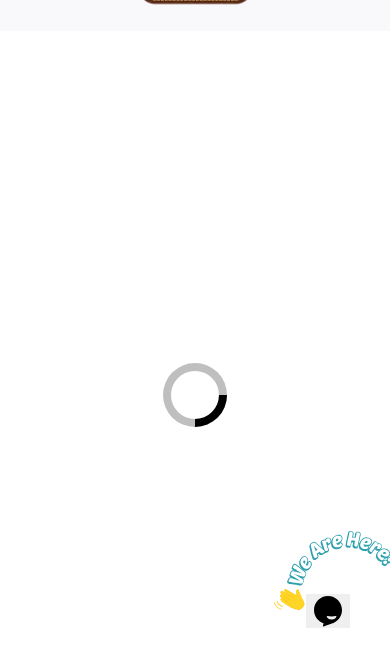 scroll, scrollTop: 0, scrollLeft: 0, axis: both 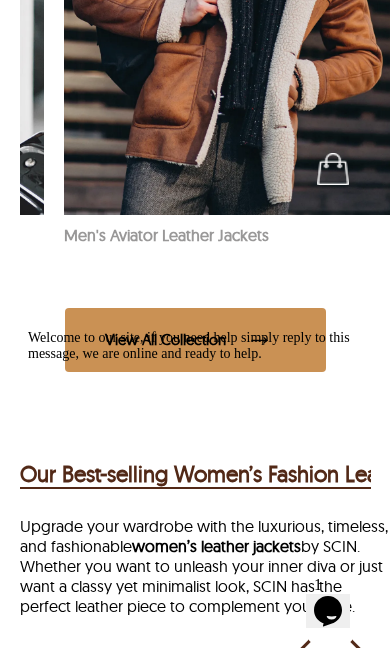 click at bounding box center [229, -33] 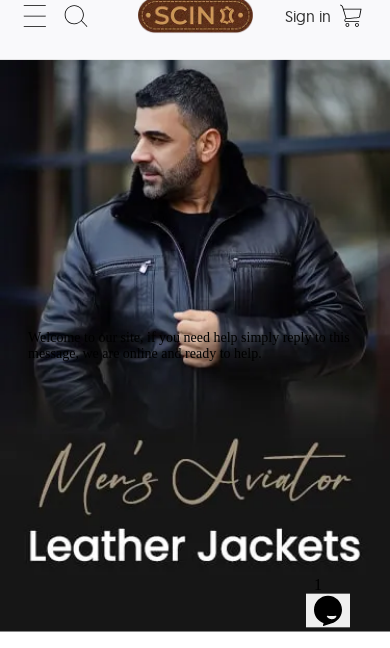 scroll, scrollTop: 0, scrollLeft: 0, axis: both 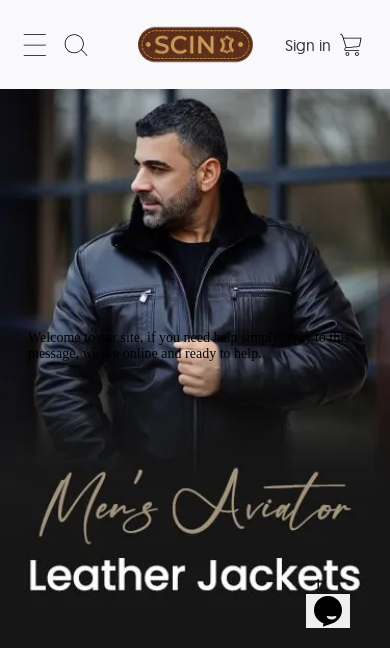 select on "********" 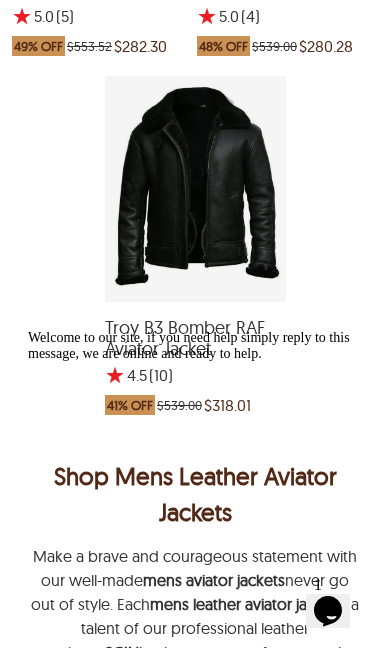 scroll, scrollTop: 2762, scrollLeft: 0, axis: vertical 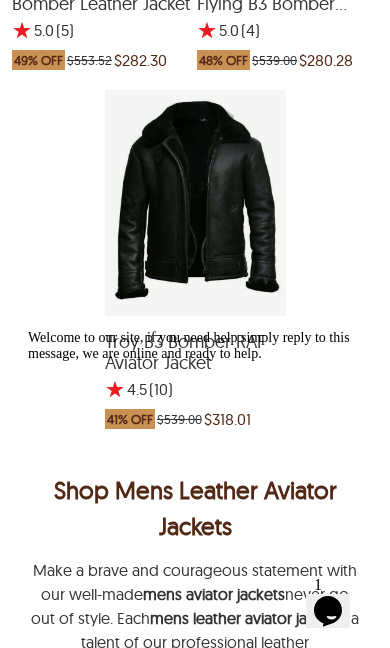 click at bounding box center [195, 203] 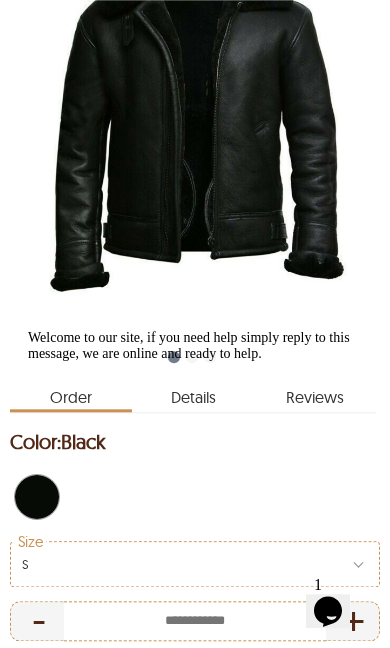 scroll, scrollTop: 317, scrollLeft: 0, axis: vertical 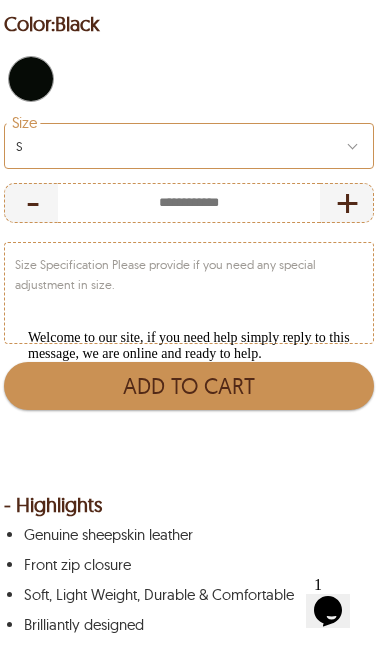 click on "S" at bounding box center [189, 146] 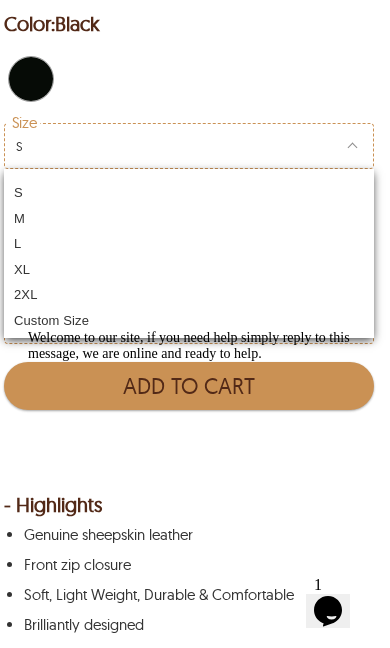 click on "XL" at bounding box center (189, 267) 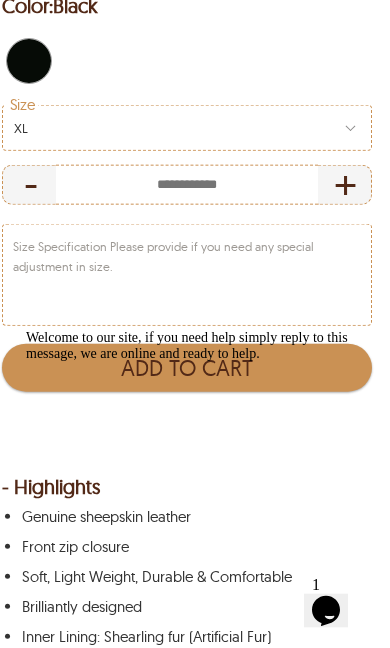 scroll, scrollTop: 778, scrollLeft: 6, axis: both 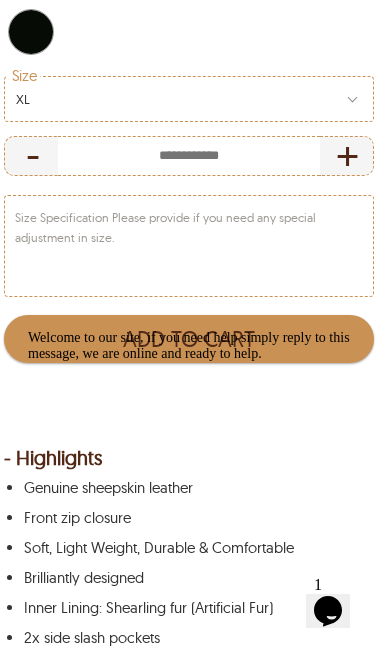 click on "Welcome to our site, if you need help simply reply to this message, we are online and ready to help." at bounding box center [203, 346] 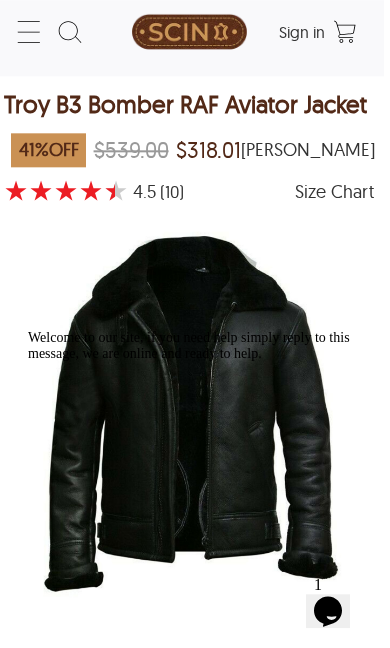scroll, scrollTop: 0, scrollLeft: 6, axis: horizontal 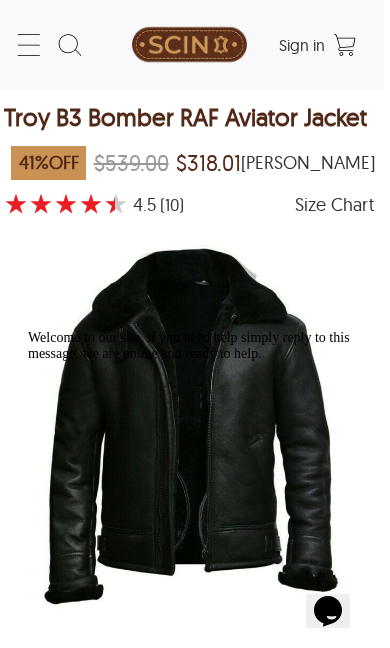 click 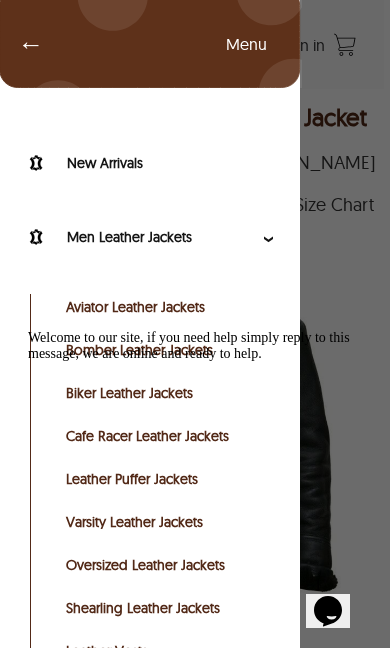 scroll, scrollTop: 0, scrollLeft: 0, axis: both 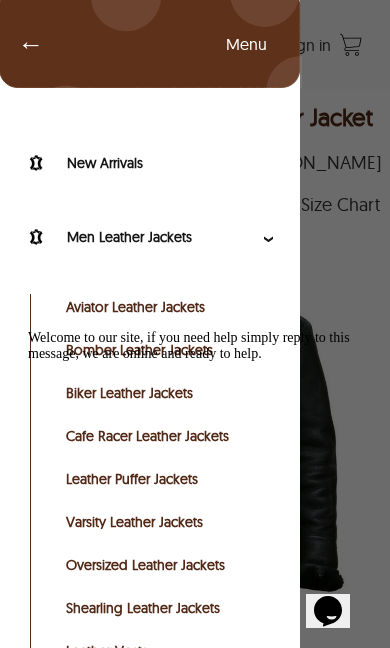 click at bounding box center [28, 330] 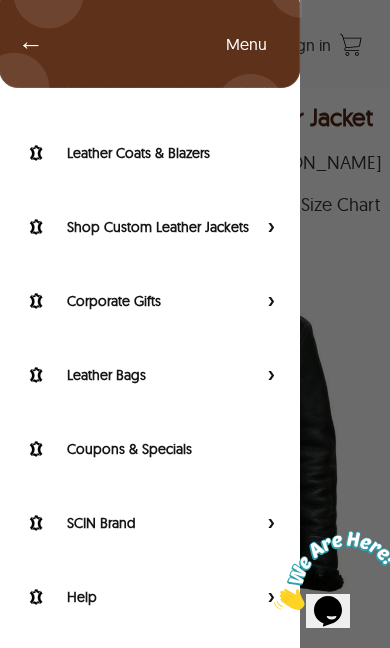 scroll, scrollTop: 691, scrollLeft: 0, axis: vertical 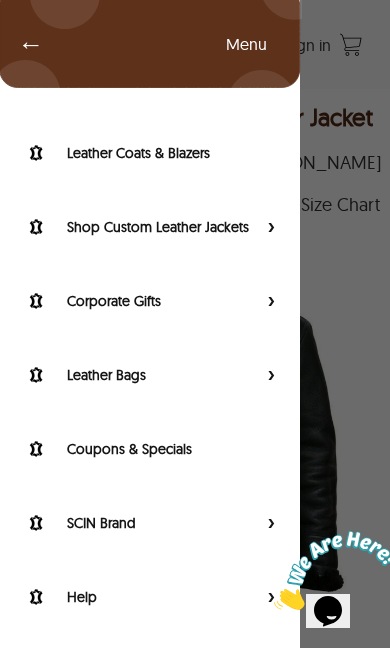 click on "Leather Bags" at bounding box center [162, 375] 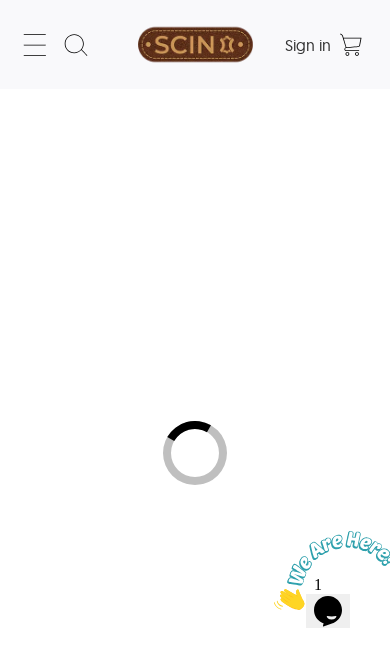 scroll, scrollTop: 248, scrollLeft: 0, axis: vertical 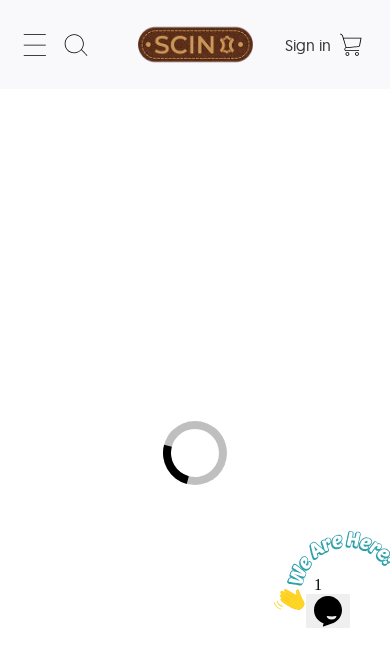 select on "********" 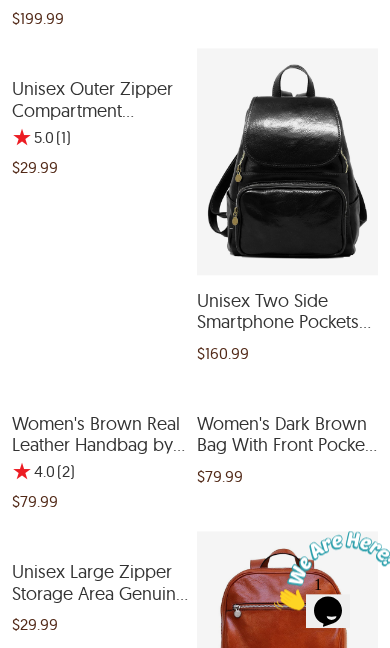 scroll, scrollTop: 1080, scrollLeft: 0, axis: vertical 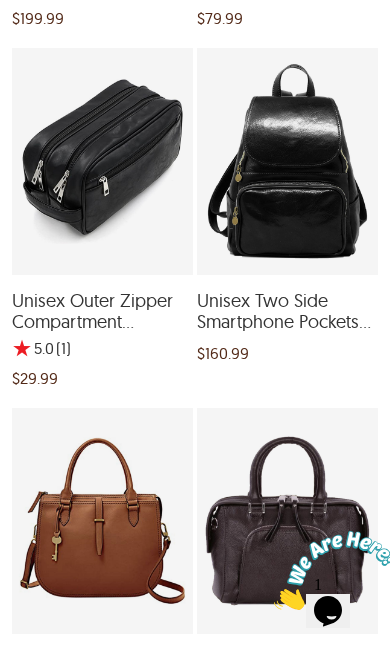 click at bounding box center (102, 161) 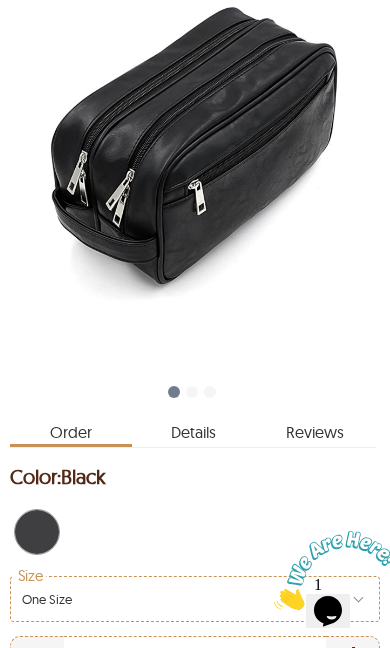 scroll, scrollTop: 329, scrollLeft: 0, axis: vertical 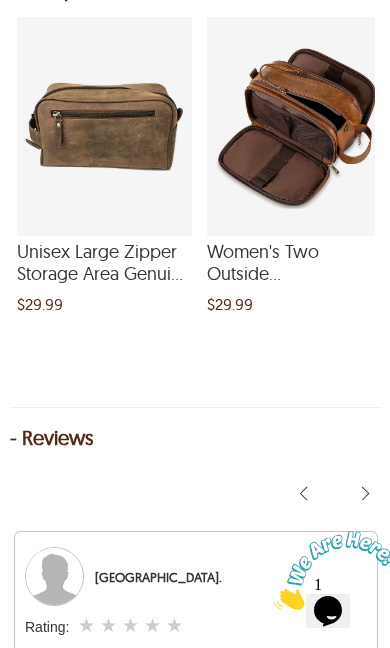 select on "********" 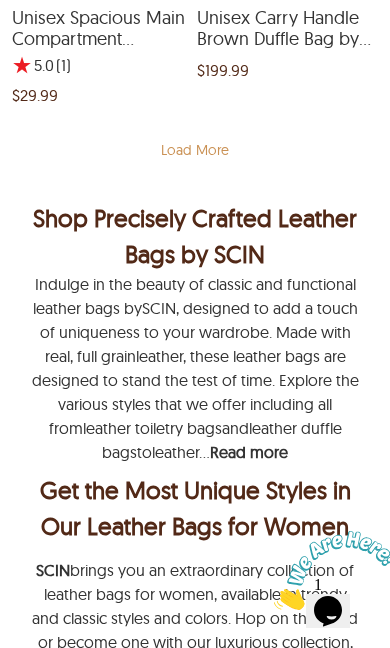 scroll, scrollTop: 6244, scrollLeft: 0, axis: vertical 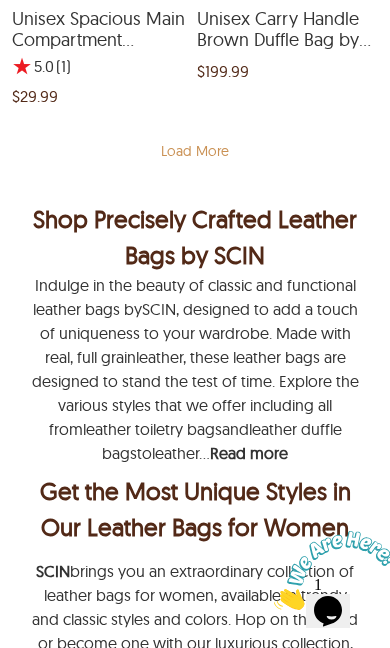 click on "Load More" at bounding box center (195, 151) 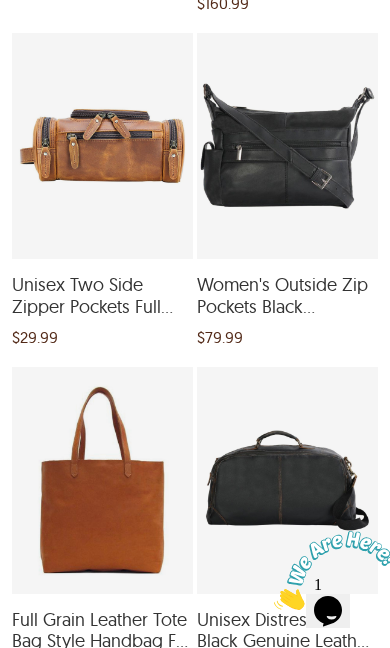 scroll, scrollTop: 7049, scrollLeft: 0, axis: vertical 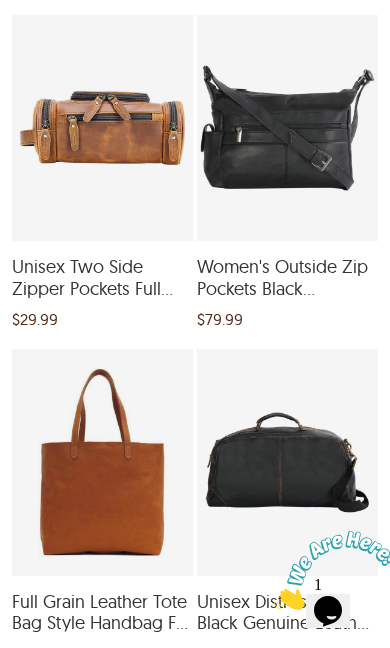 click at bounding box center [102, 128] 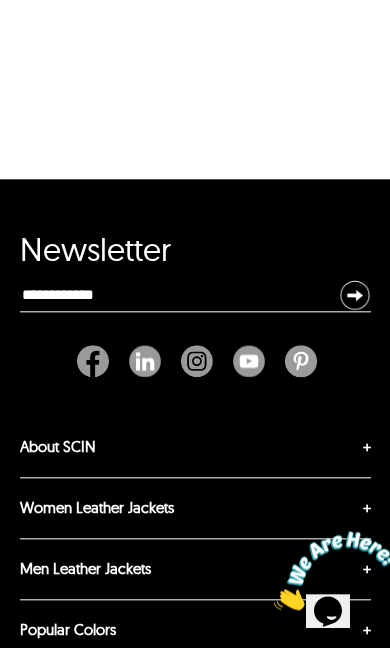 scroll, scrollTop: 0, scrollLeft: 0, axis: both 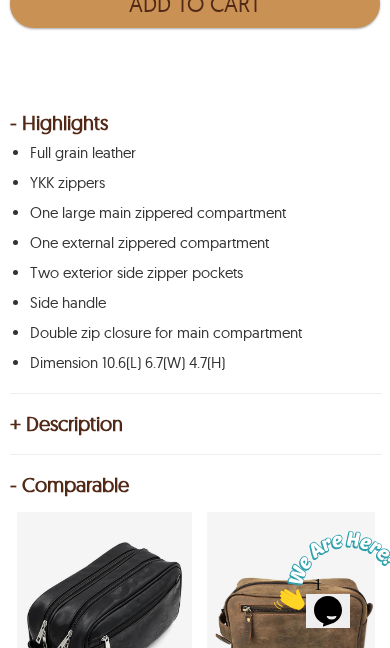 select on "********" 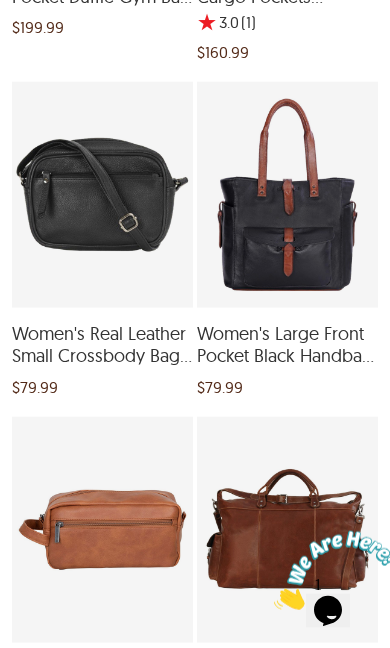 scroll, scrollTop: 5570, scrollLeft: 0, axis: vertical 